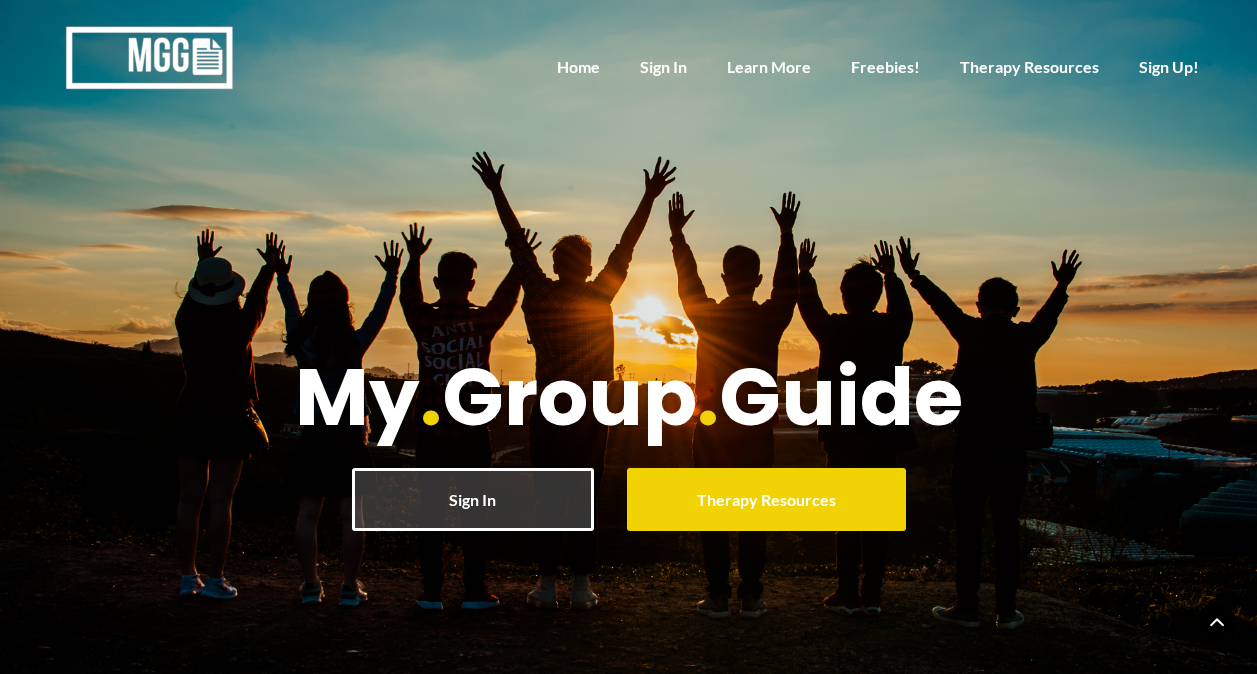 scroll, scrollTop: 846, scrollLeft: 0, axis: vertical 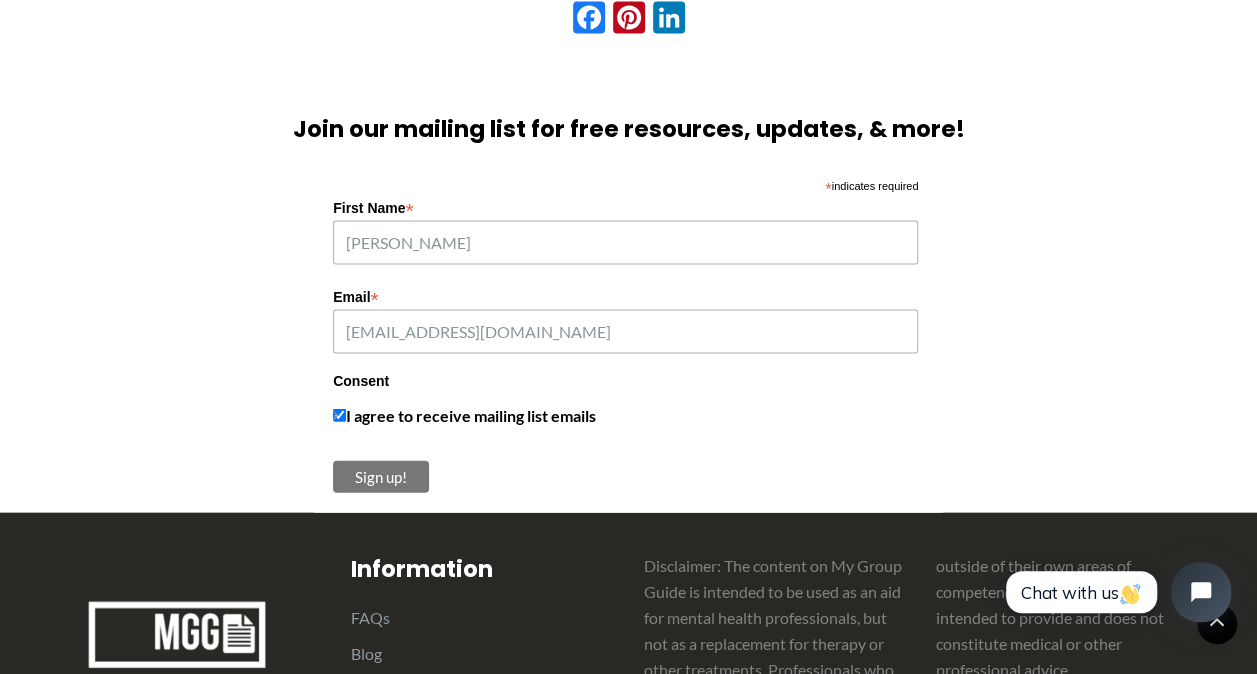 click on "Sign up!" at bounding box center (381, 477) 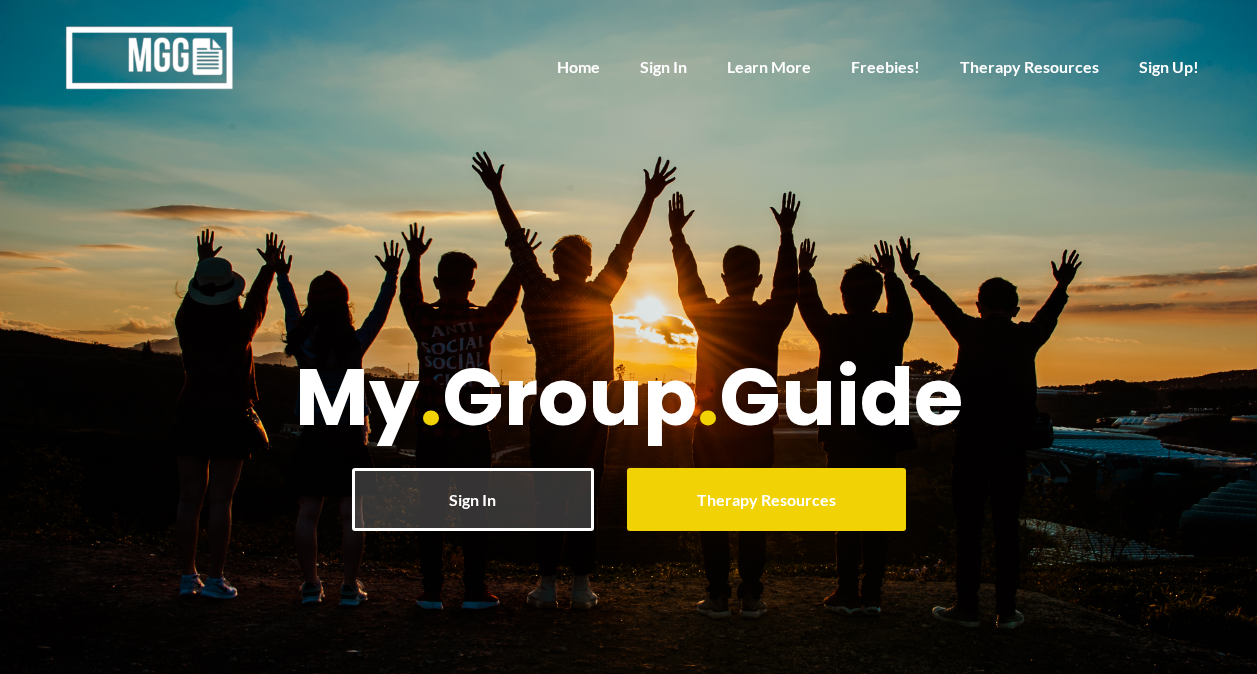 scroll, scrollTop: 1936, scrollLeft: 0, axis: vertical 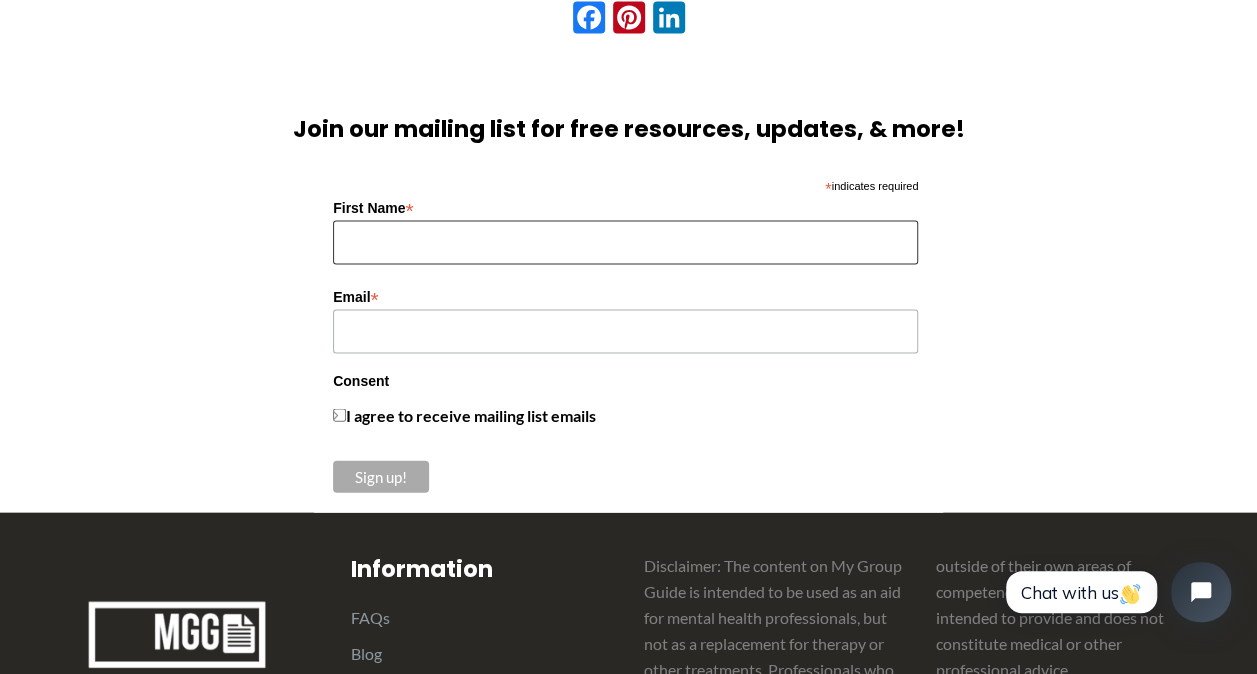 click on "First Name   *" at bounding box center [625, 243] 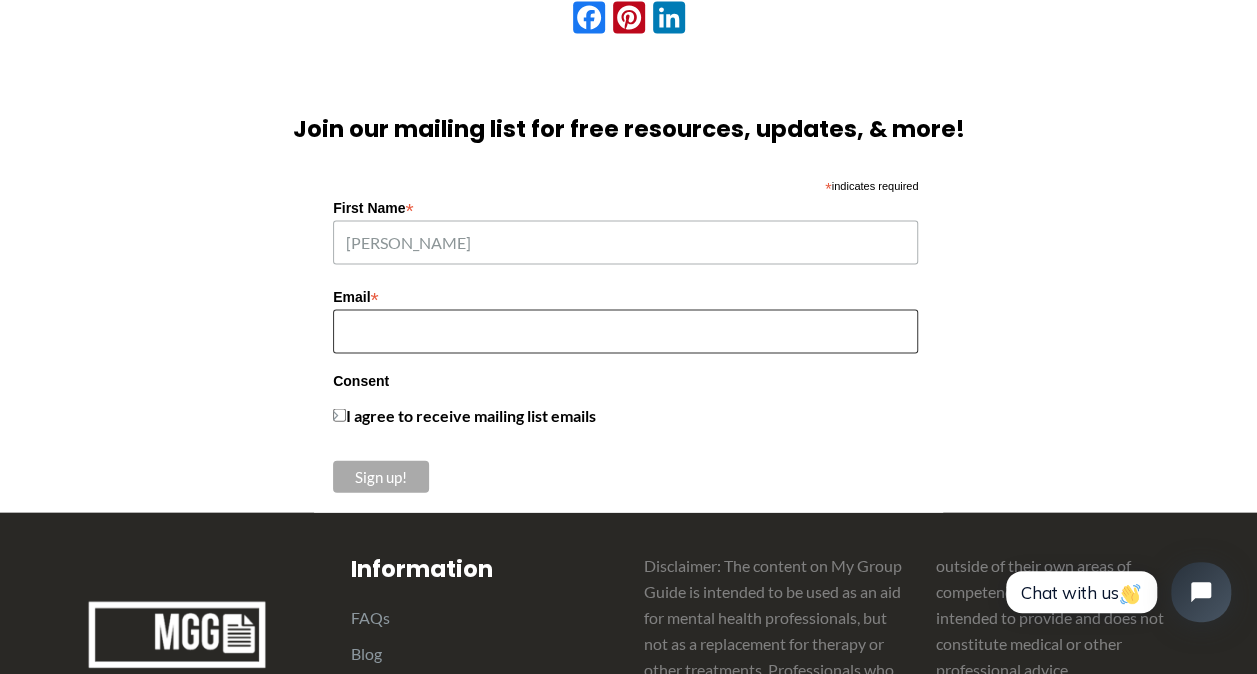 type on "[EMAIL_ADDRESS][DOMAIN_NAME]" 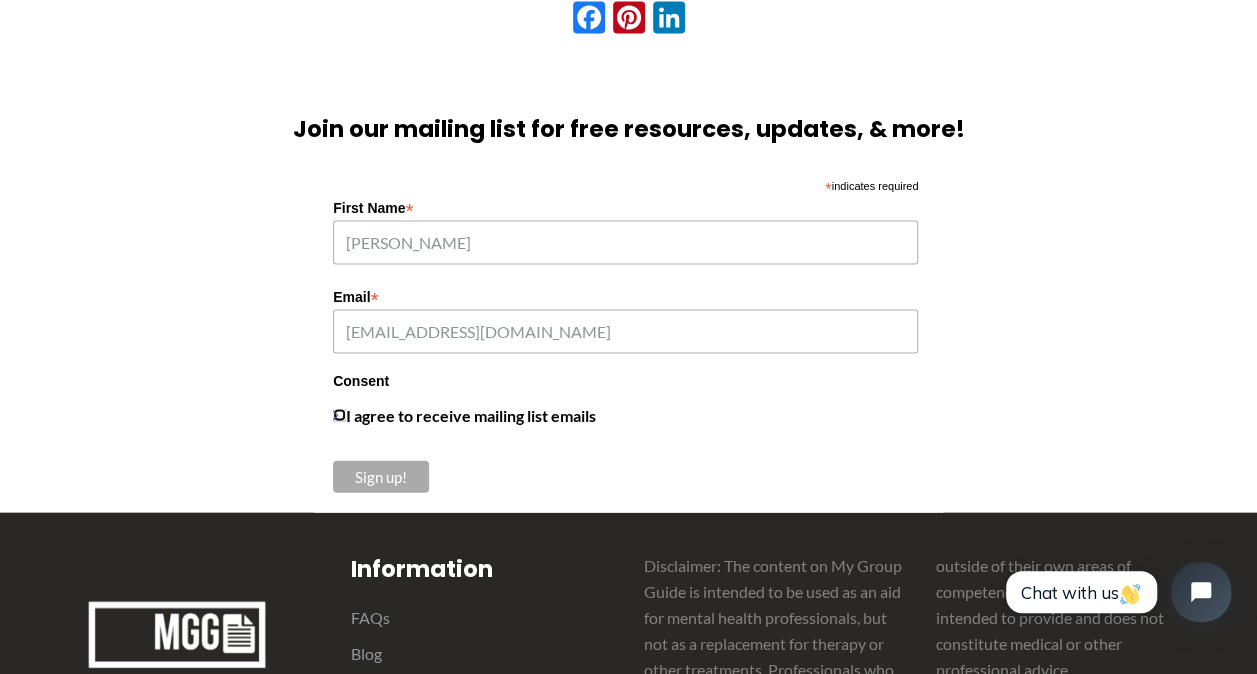 click on "I agree to receive mailing list emails" at bounding box center (339, 415) 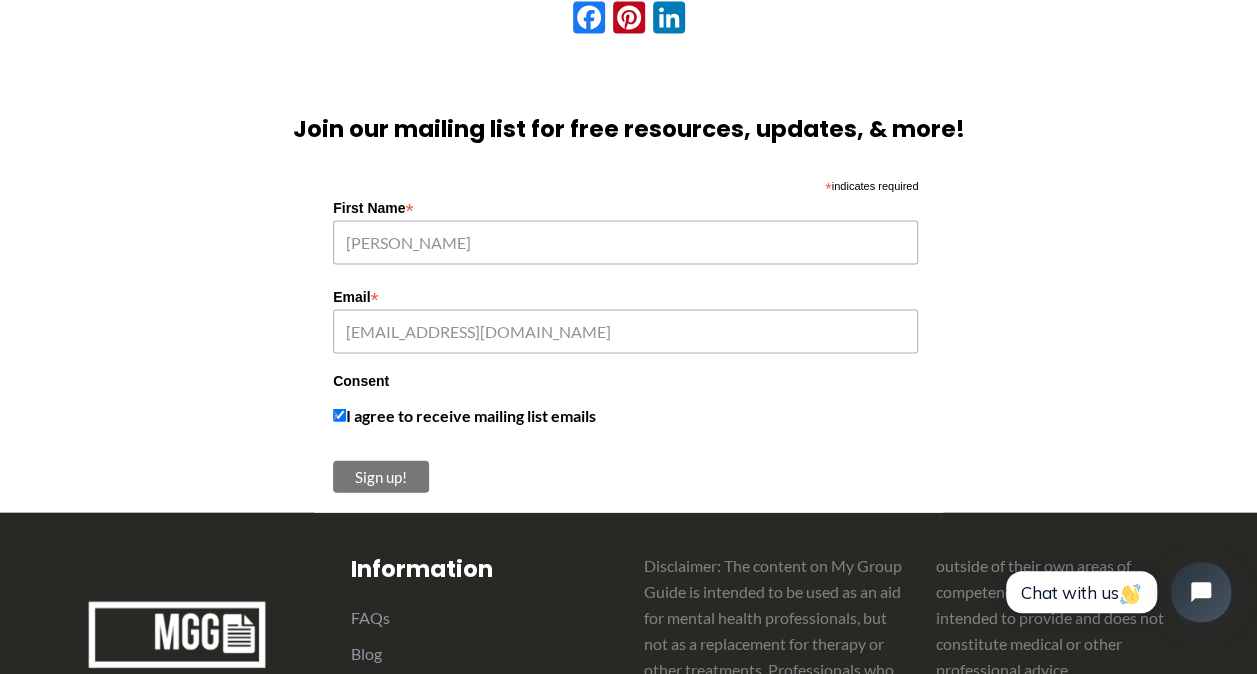 click on "Sign up!" at bounding box center [381, 477] 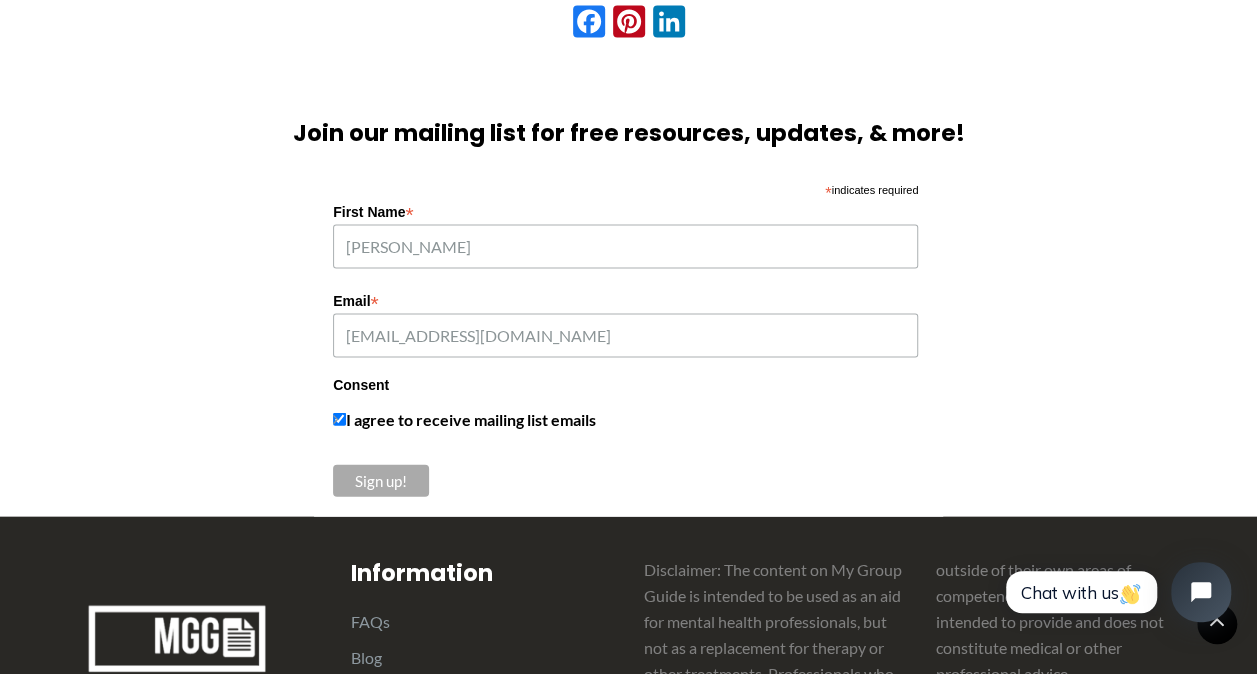 scroll, scrollTop: 1932, scrollLeft: 0, axis: vertical 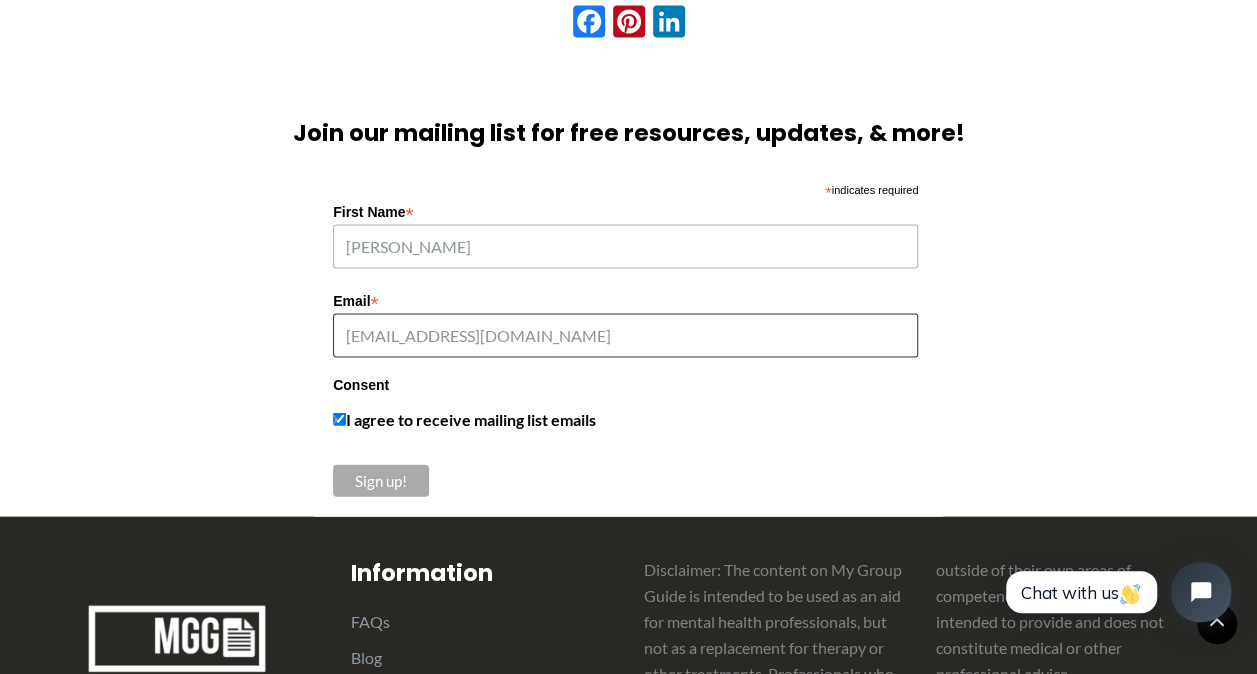 click on "[EMAIL_ADDRESS][DOMAIN_NAME]" at bounding box center (625, 336) 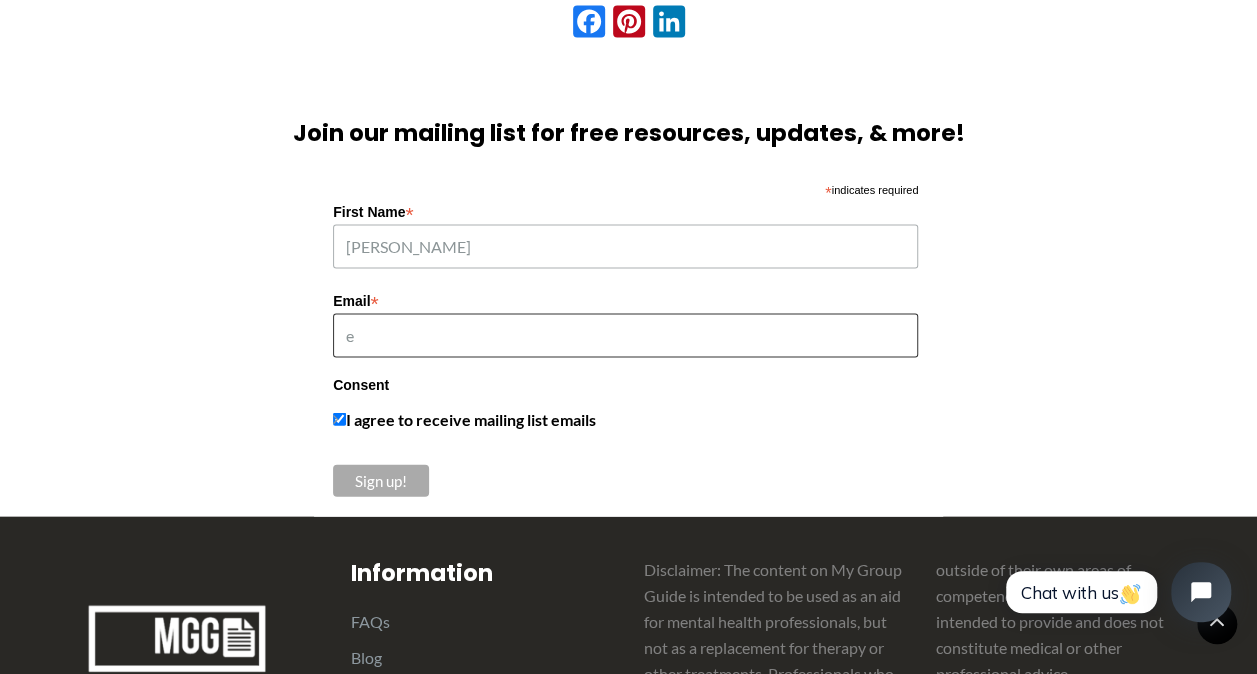 type on "[PERSON_NAME][EMAIL_ADDRESS][DOMAIN_NAME]" 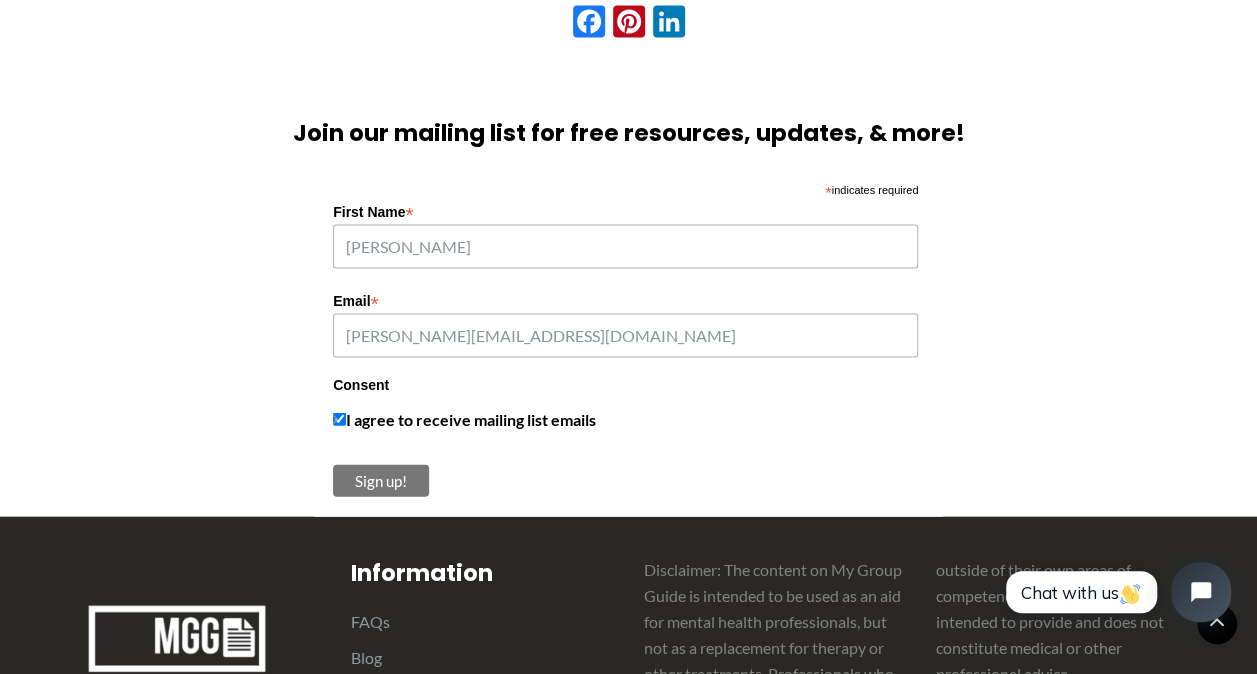 click on "Sign up!" at bounding box center (381, 481) 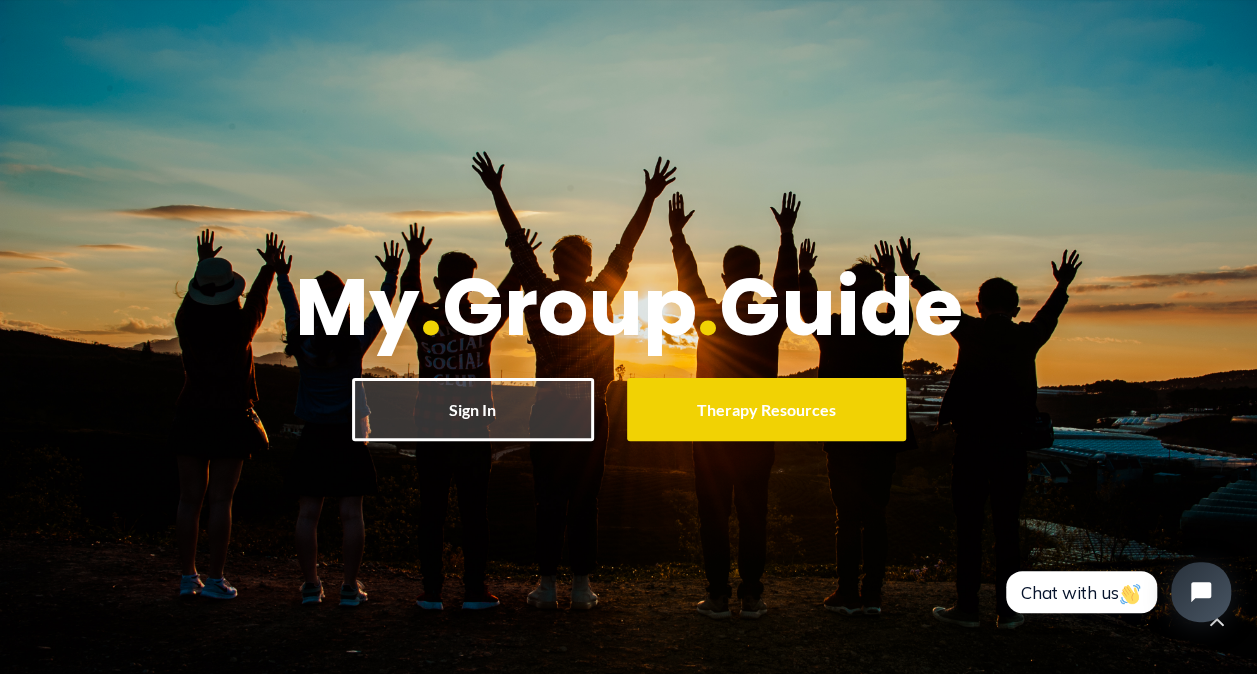 scroll, scrollTop: 0, scrollLeft: 0, axis: both 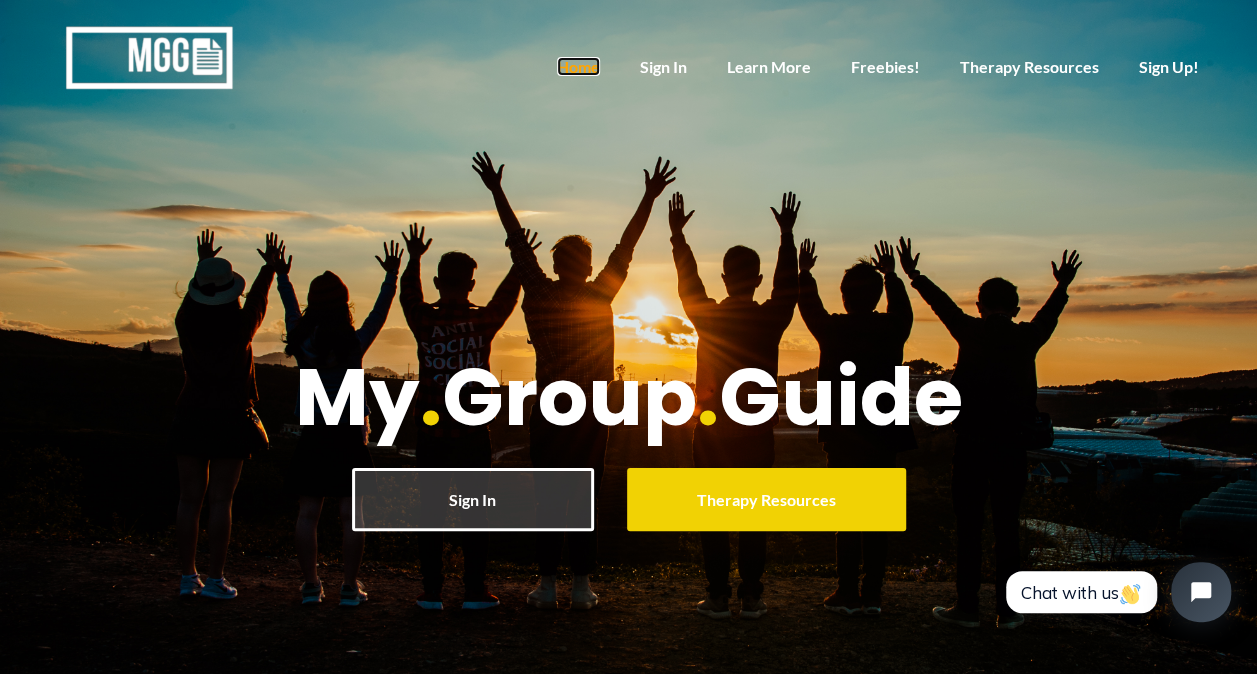 click on "Home" at bounding box center (578, 66) 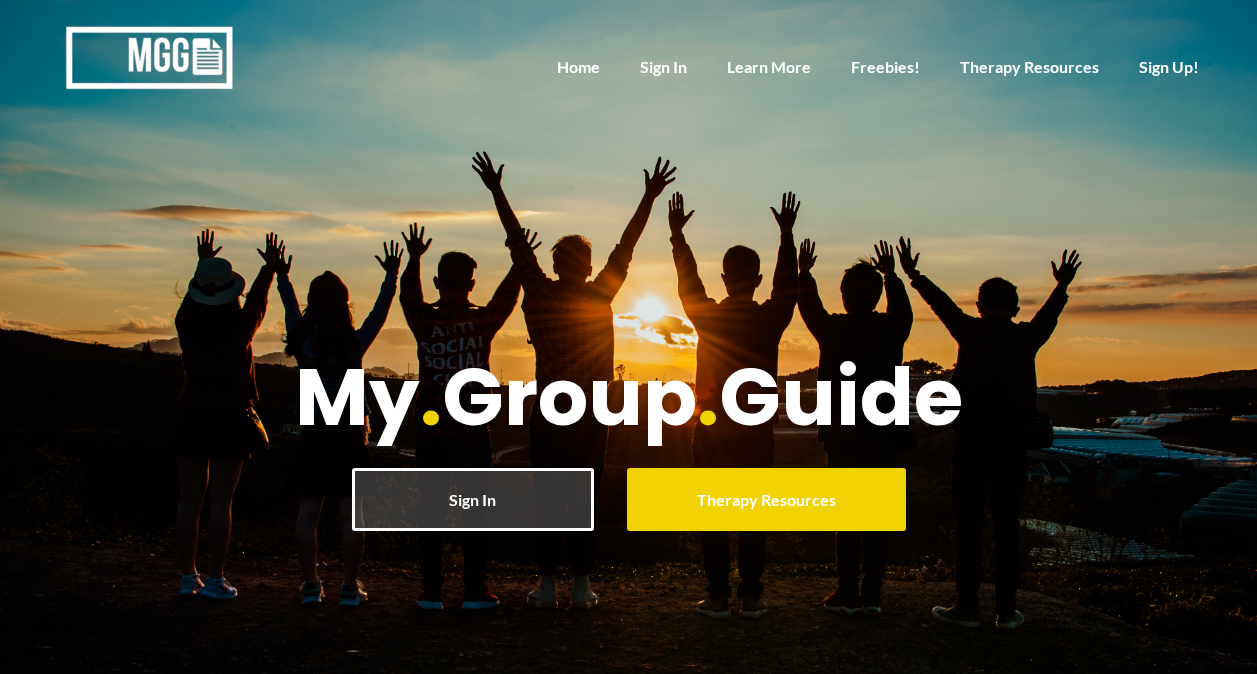 scroll, scrollTop: 0, scrollLeft: 0, axis: both 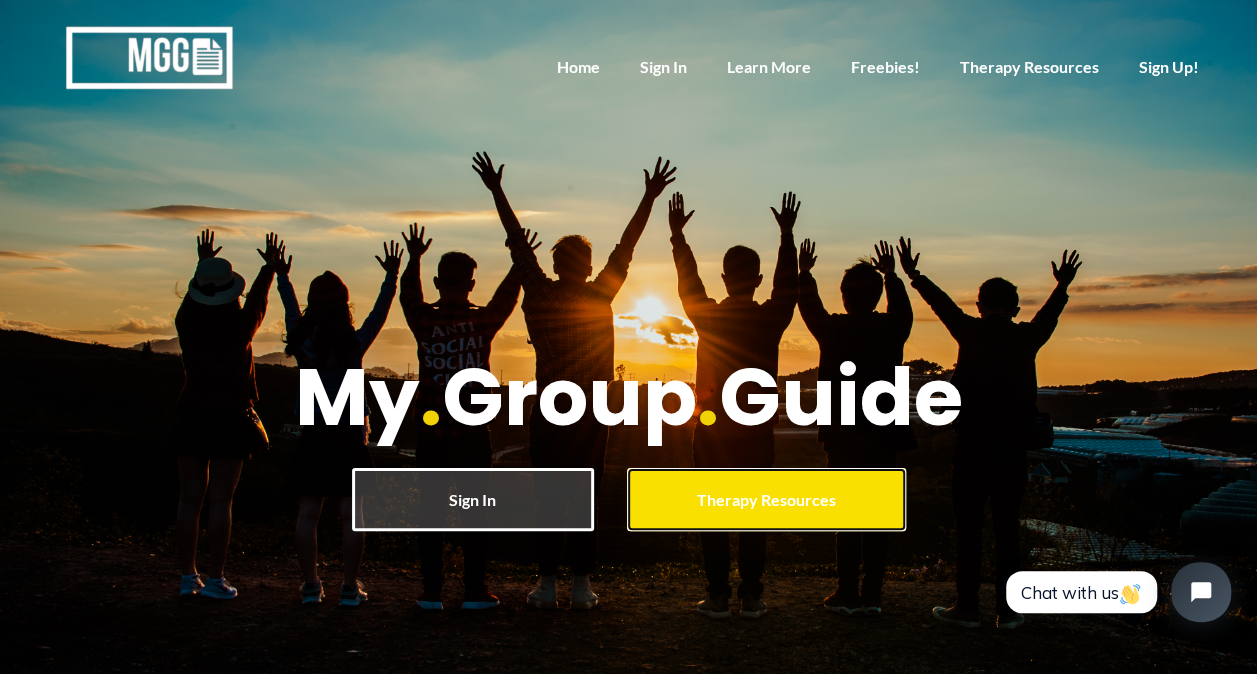 click on "Therapy Resources" at bounding box center [766, 499] 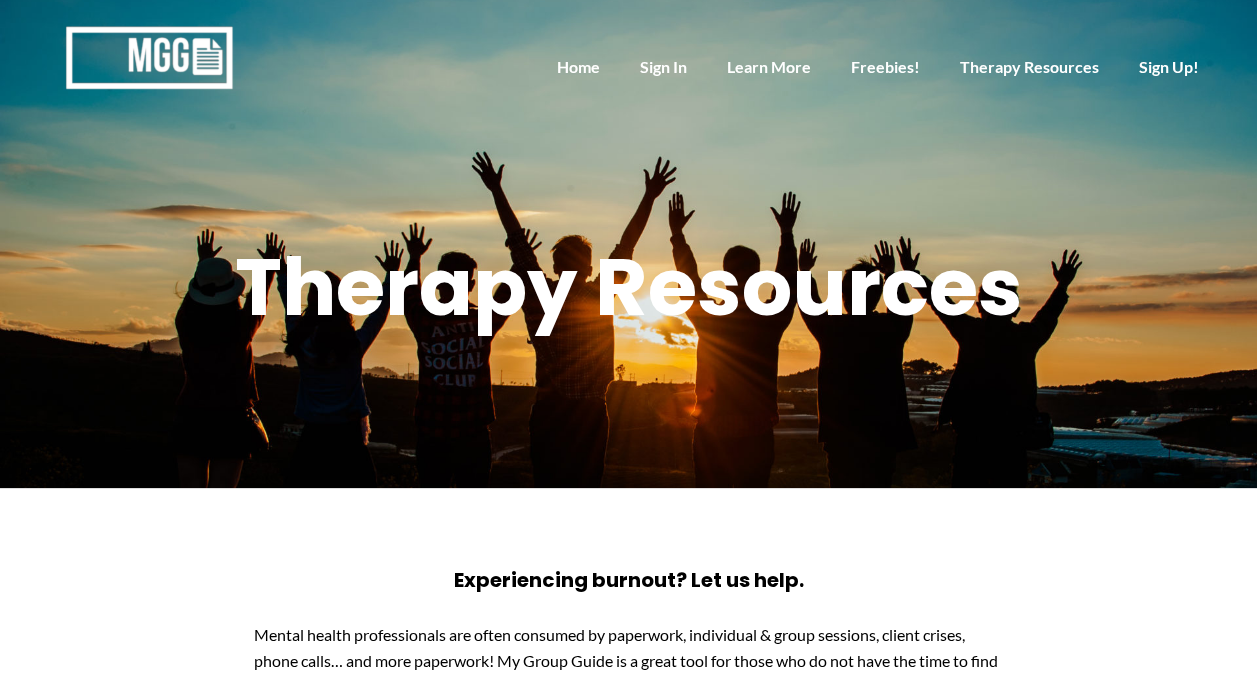 scroll, scrollTop: 563, scrollLeft: 0, axis: vertical 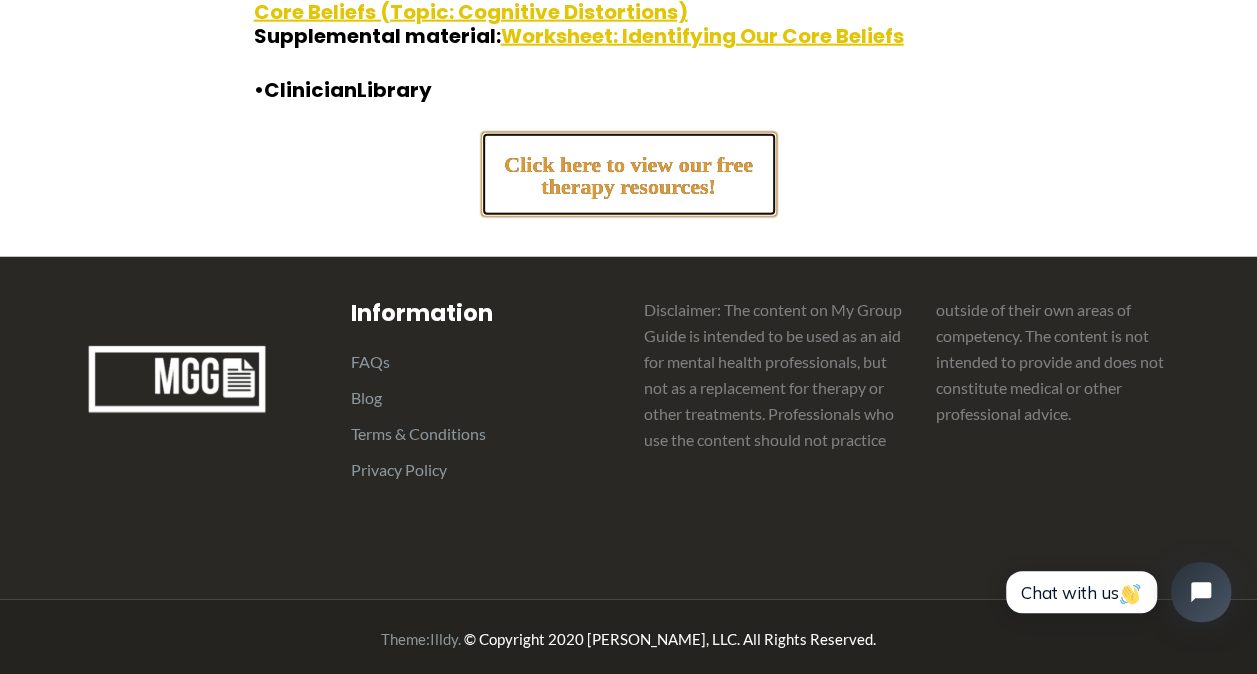 click on "Click here to view our free therapy resources!" at bounding box center (629, 167) 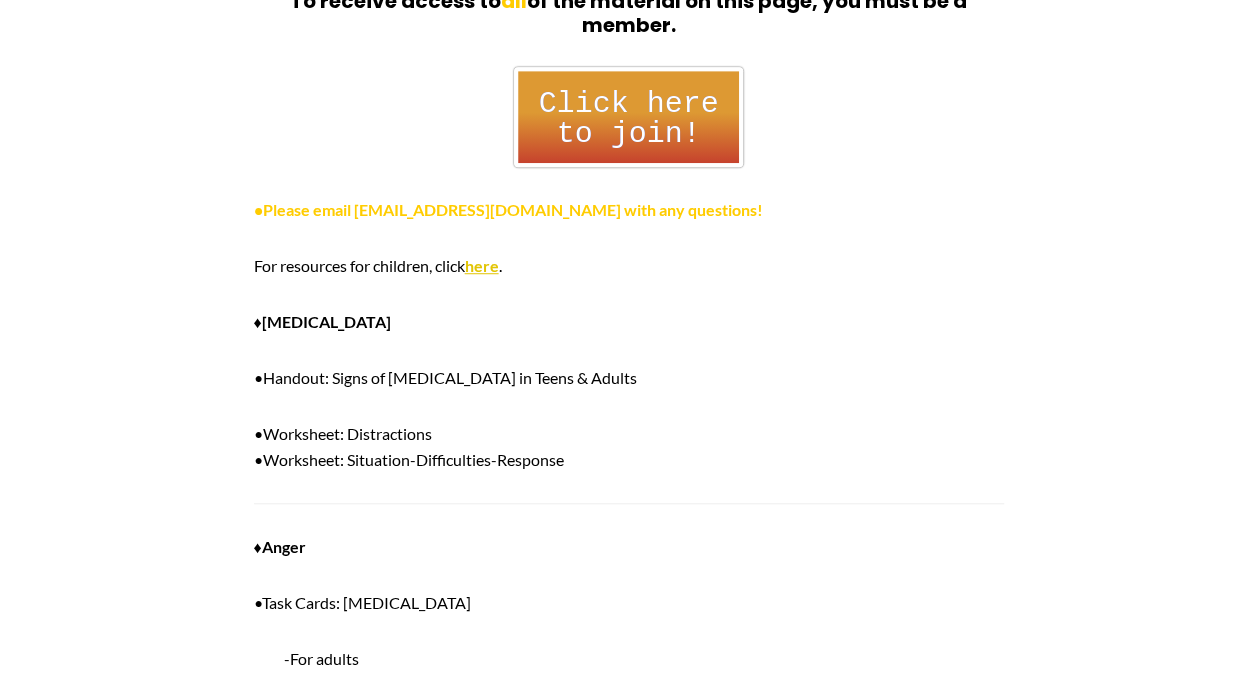 scroll, scrollTop: 623, scrollLeft: 0, axis: vertical 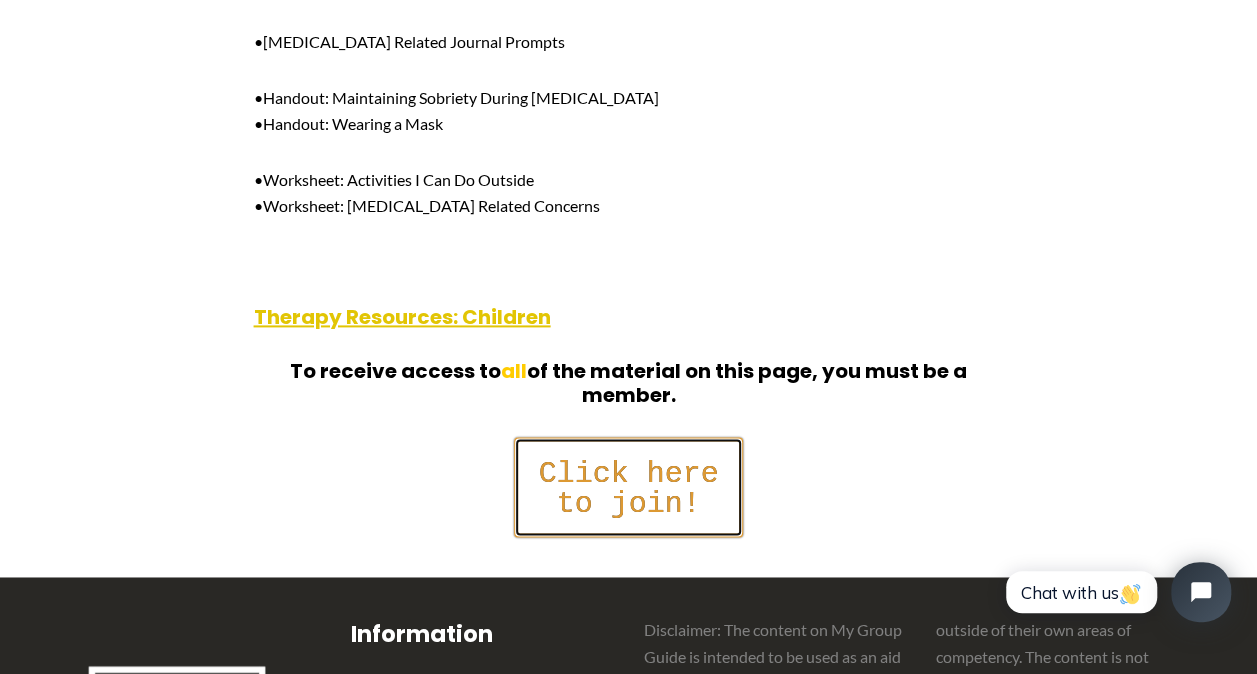 click on "Click here to join!" at bounding box center [628, 480] 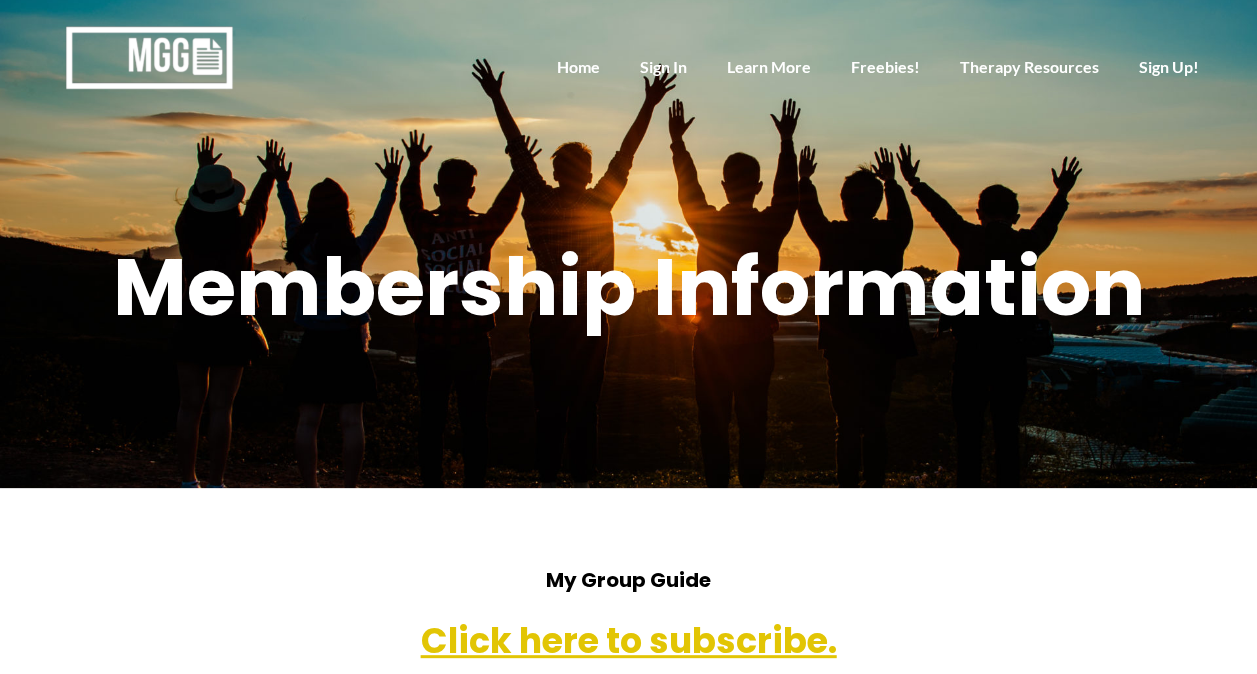 scroll, scrollTop: 463, scrollLeft: 0, axis: vertical 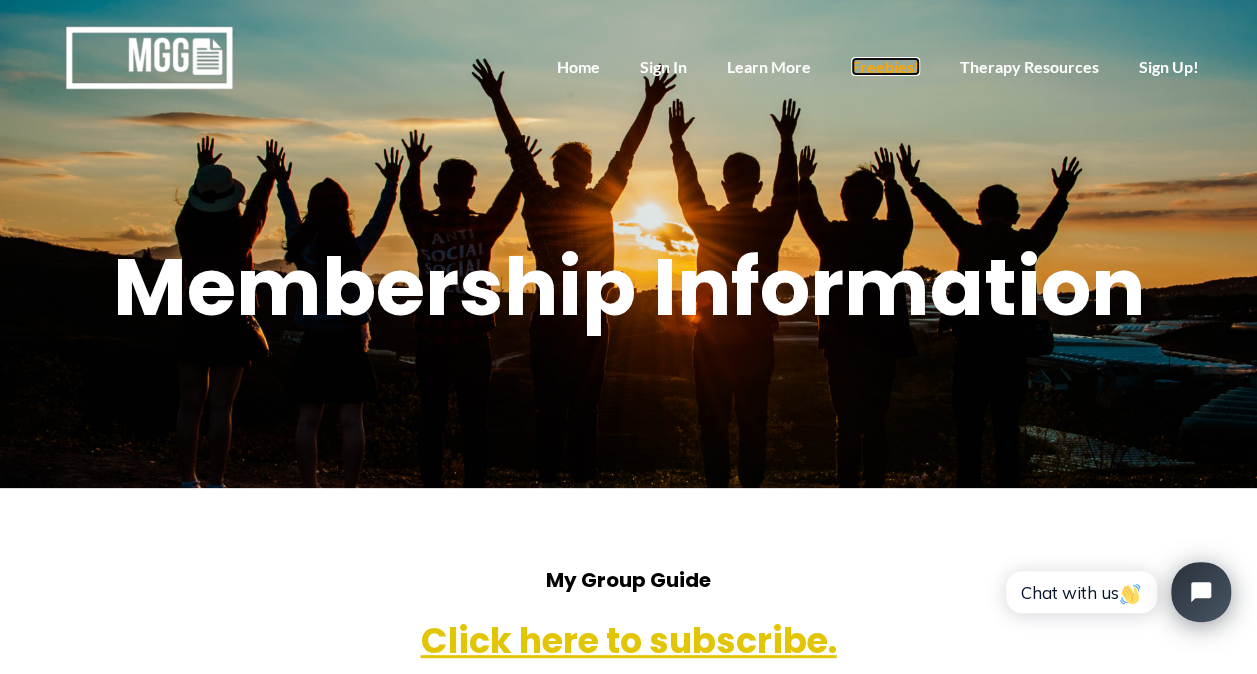click on "Freebies!" at bounding box center [885, 66] 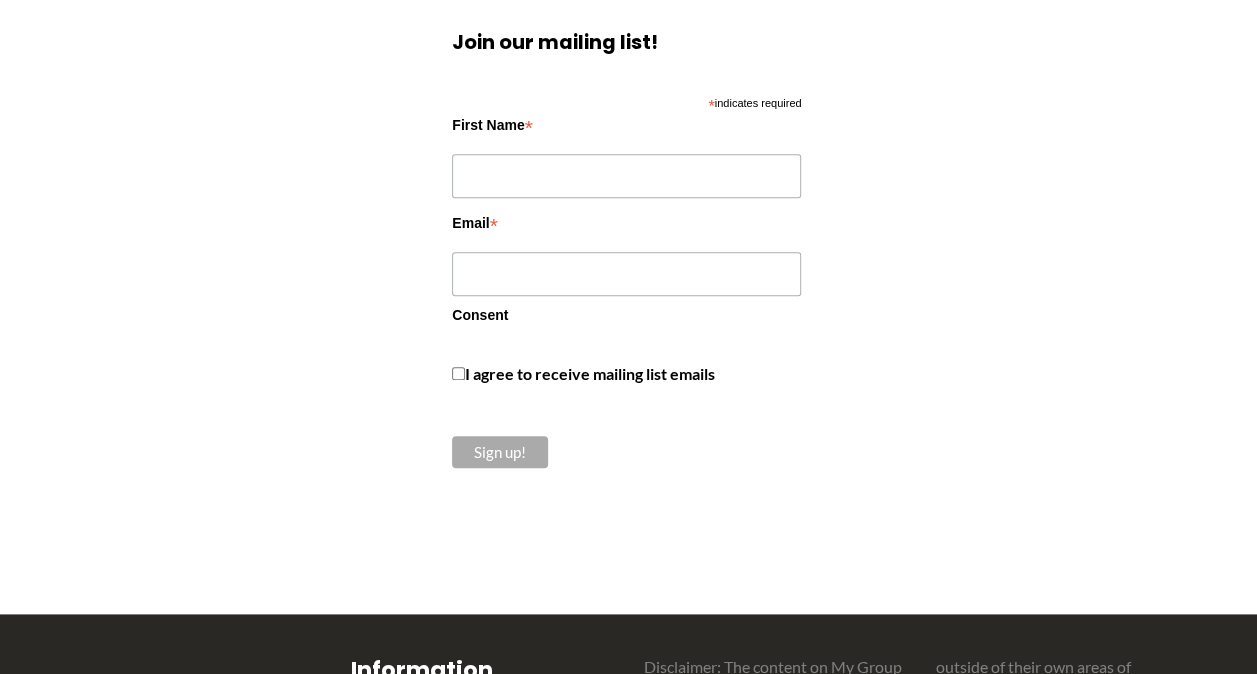 scroll, scrollTop: 939, scrollLeft: 0, axis: vertical 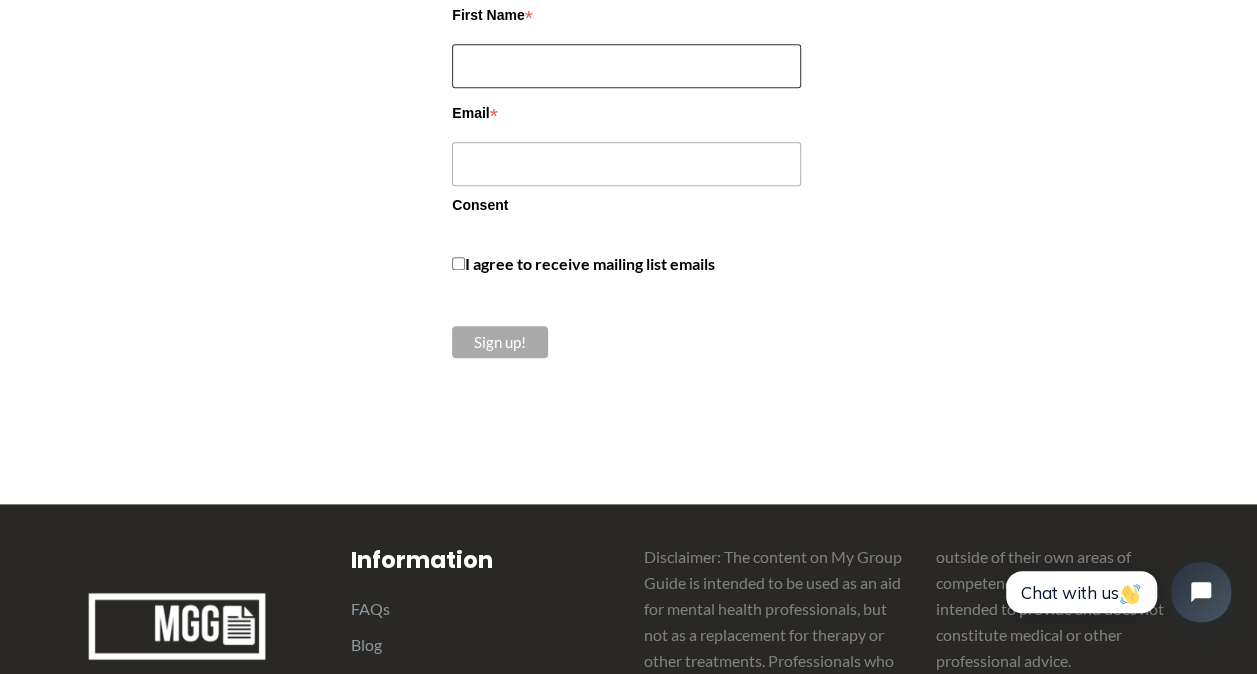 click on "First Name   *" at bounding box center [626, 66] 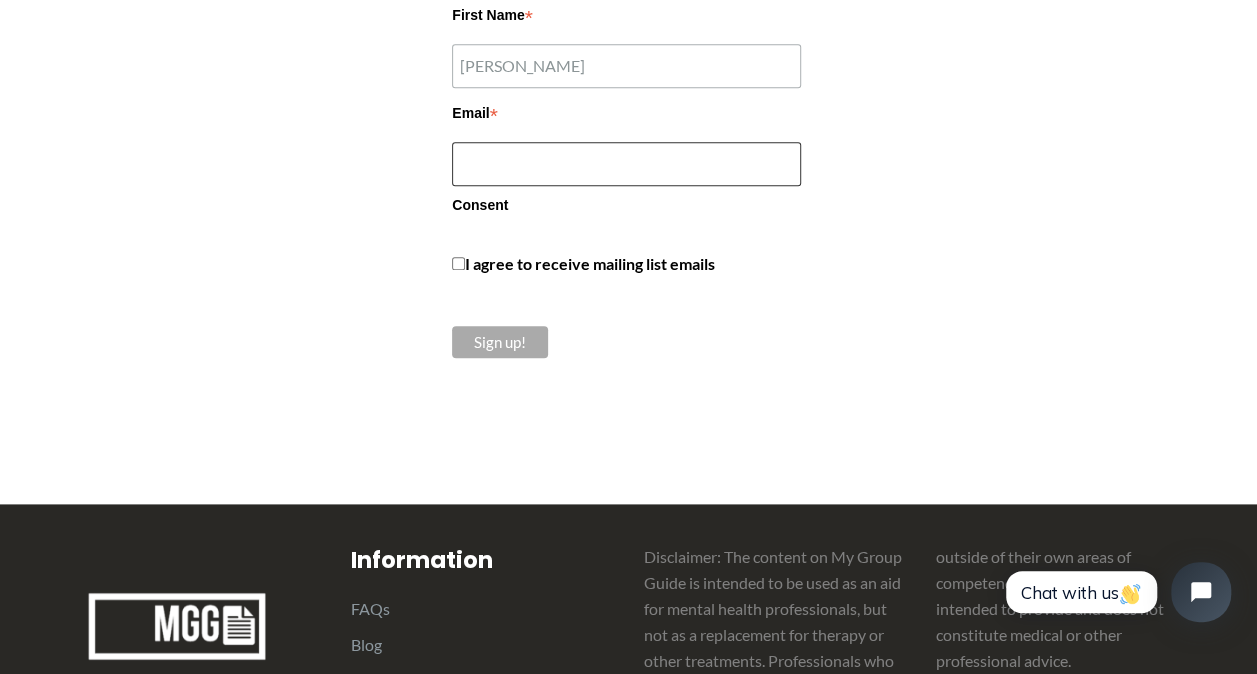 click on "Email   *" at bounding box center [626, 164] 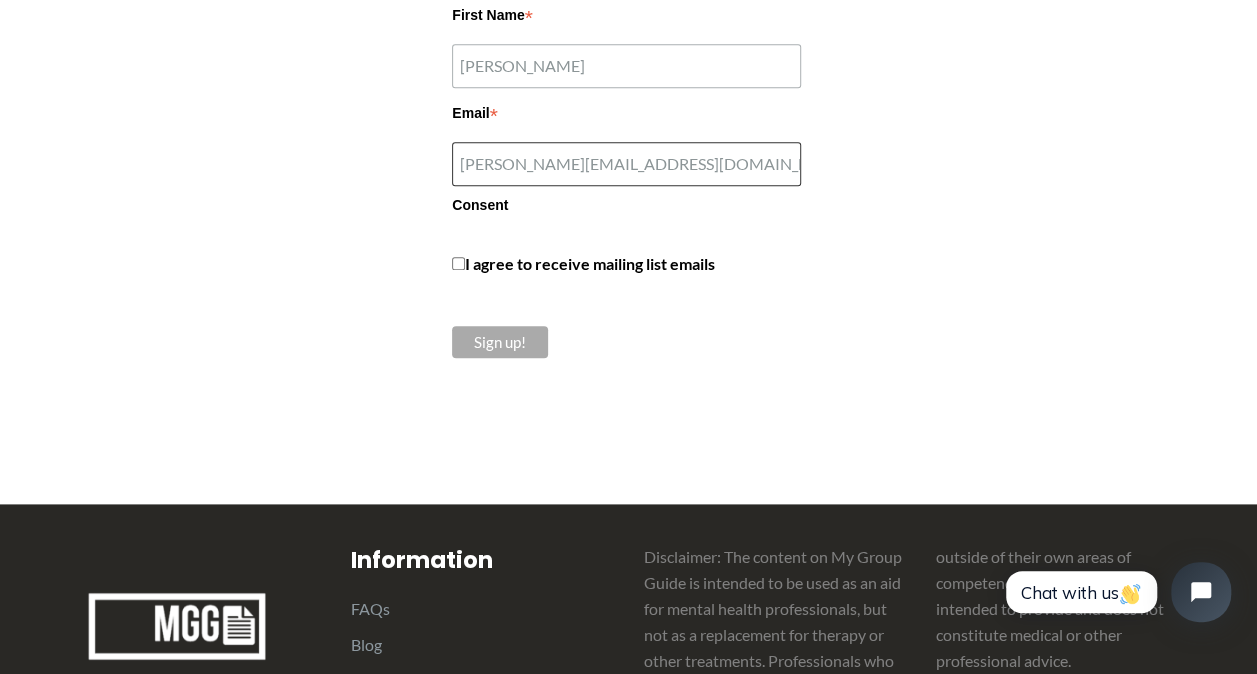 type on "[EMAIL_ADDRESS][DOMAIN_NAME]" 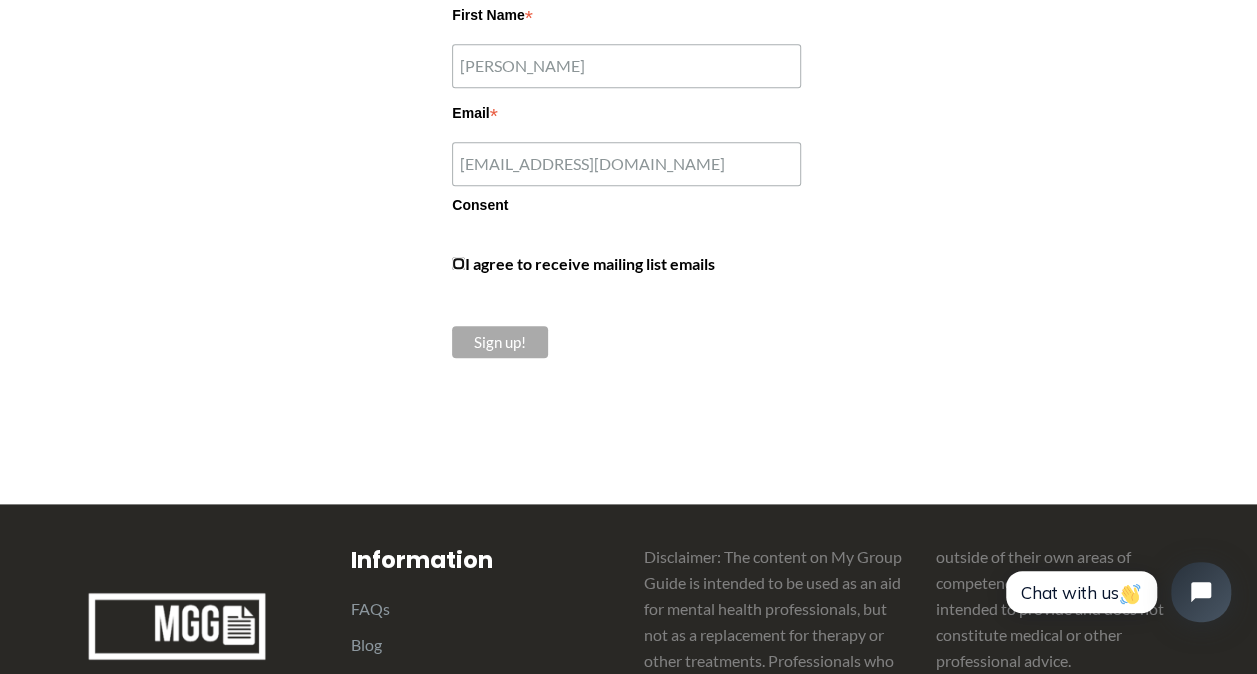 click on "I agree to receive mailing list emails" at bounding box center [458, 263] 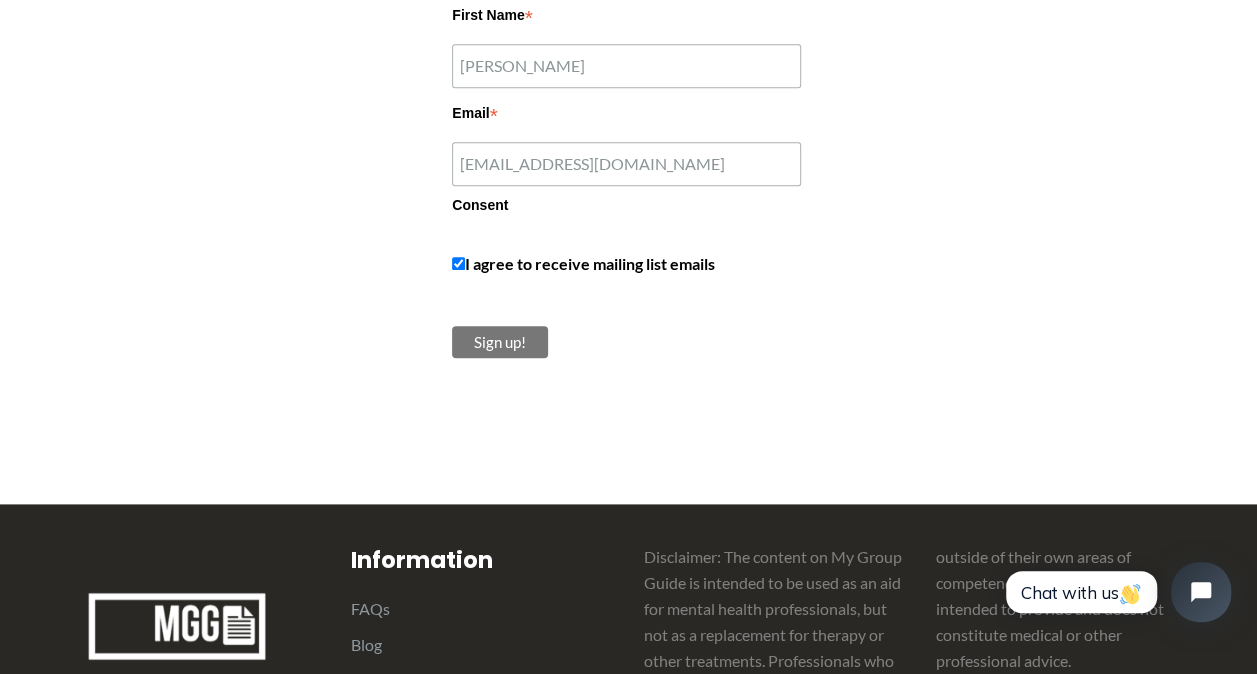 click on "Sign up!" at bounding box center (500, 342) 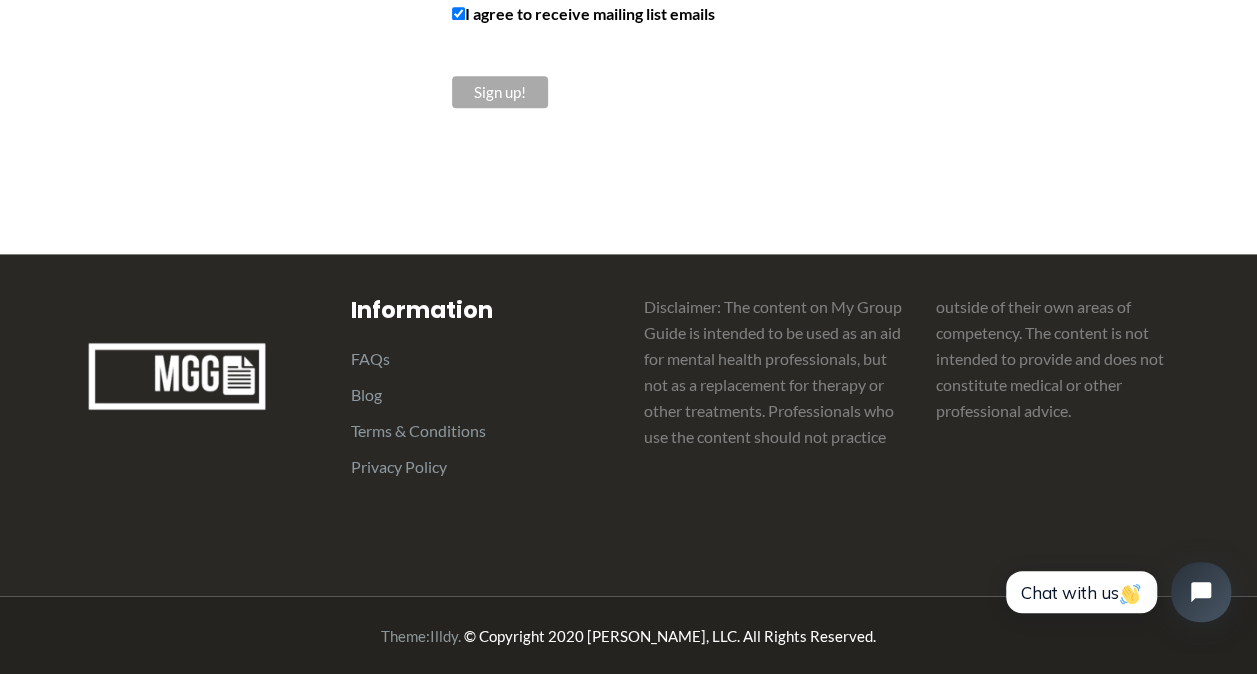 scroll, scrollTop: 0, scrollLeft: 0, axis: both 